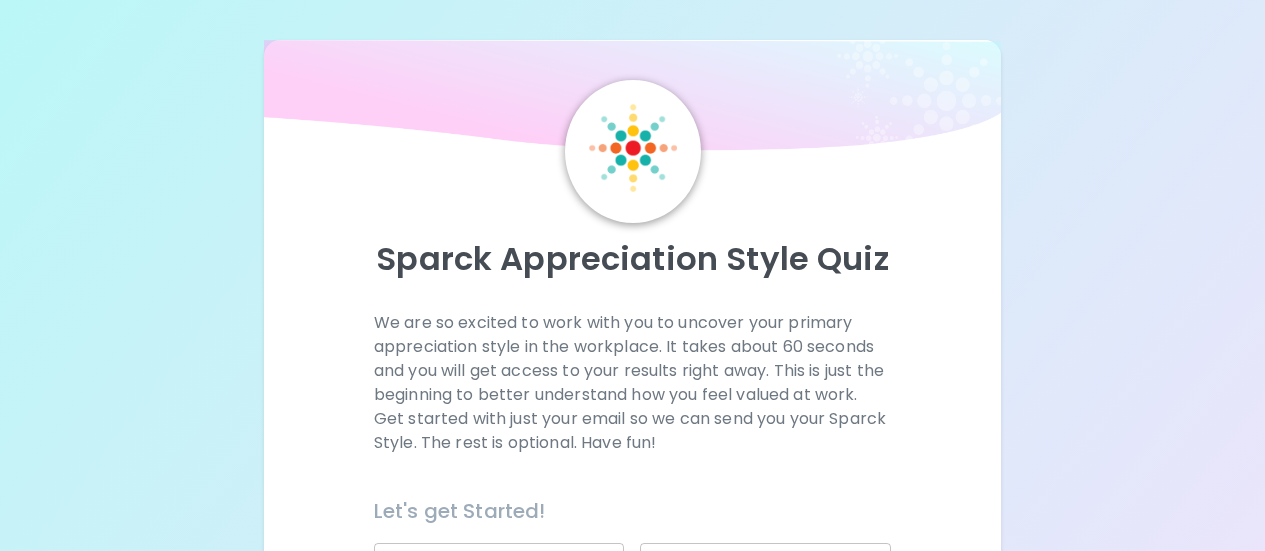 scroll, scrollTop: 0, scrollLeft: 0, axis: both 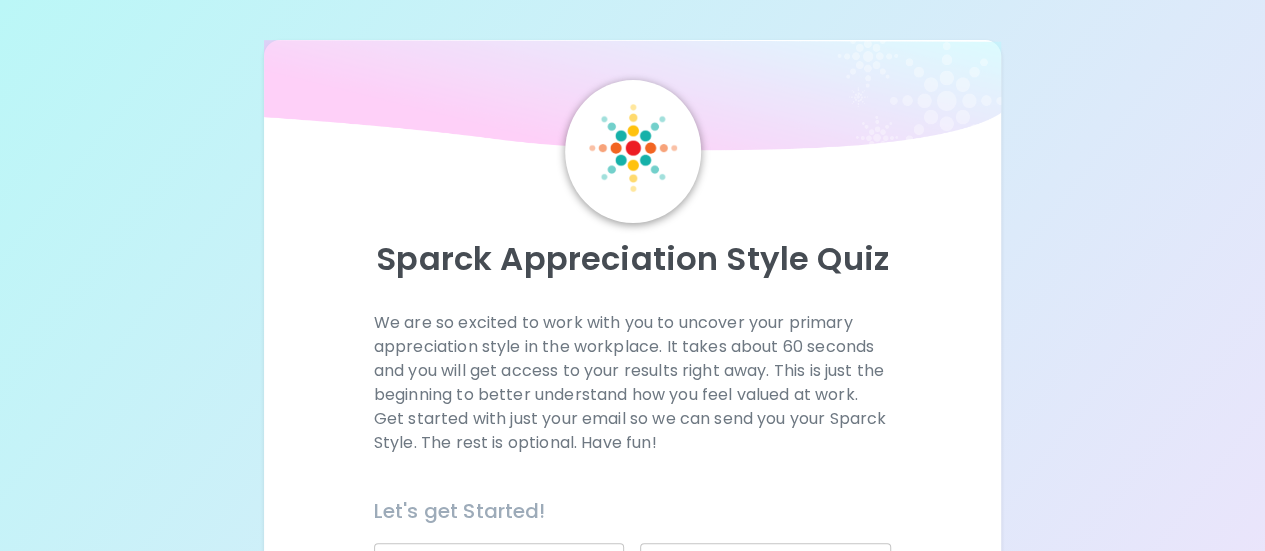 click on "Sparck Appreciation Style Quiz" at bounding box center (633, 267) 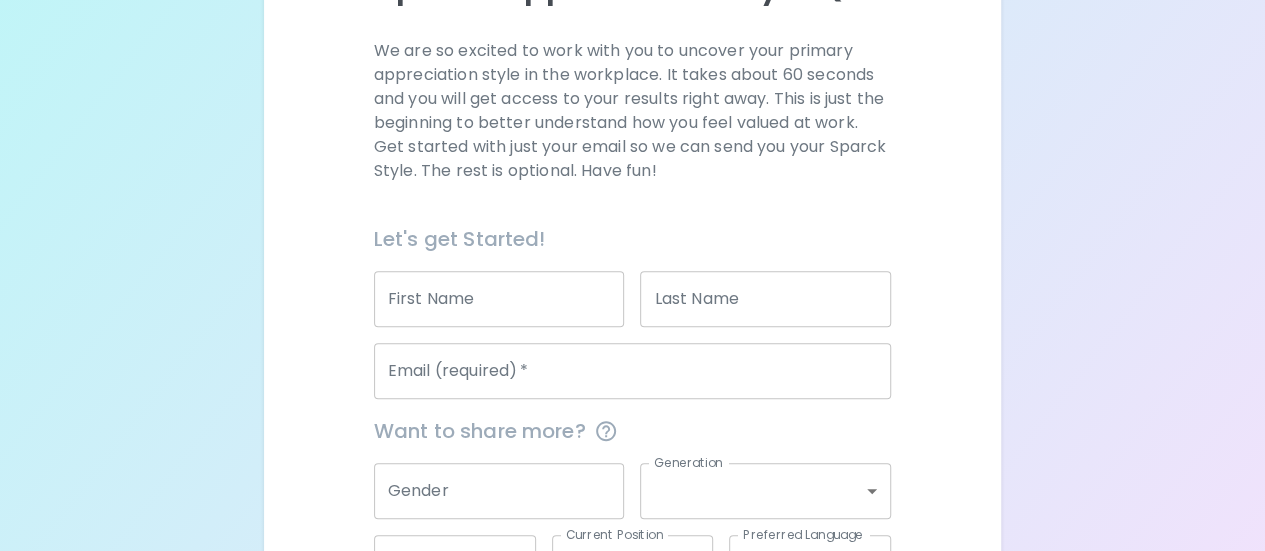 scroll, scrollTop: 280, scrollLeft: 0, axis: vertical 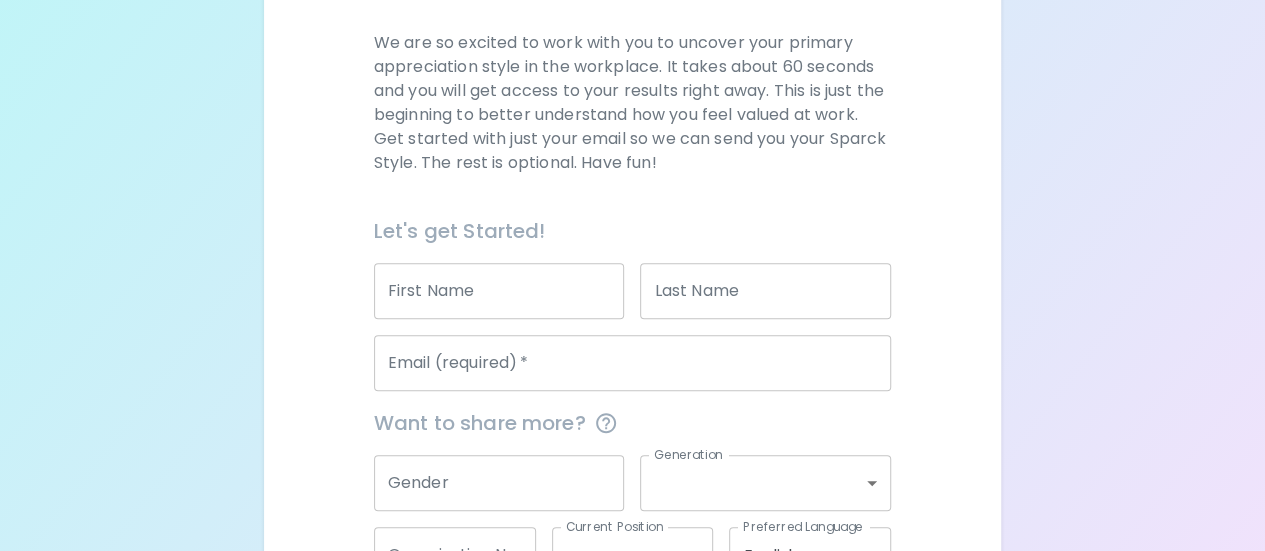click on "First Name" at bounding box center [499, 291] 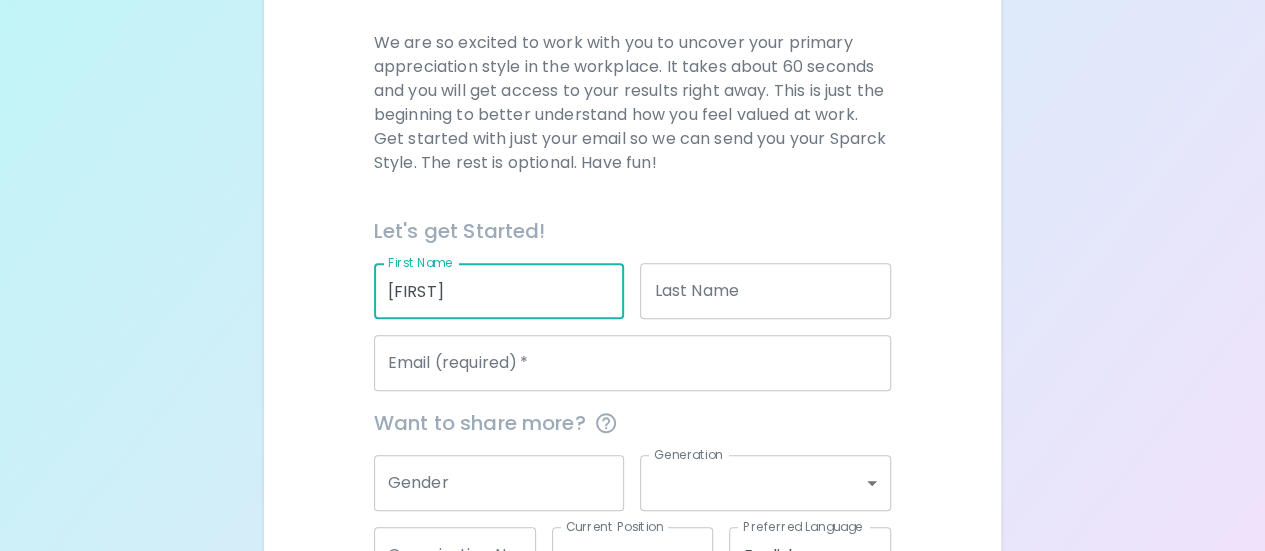 type on "[FIRST]" 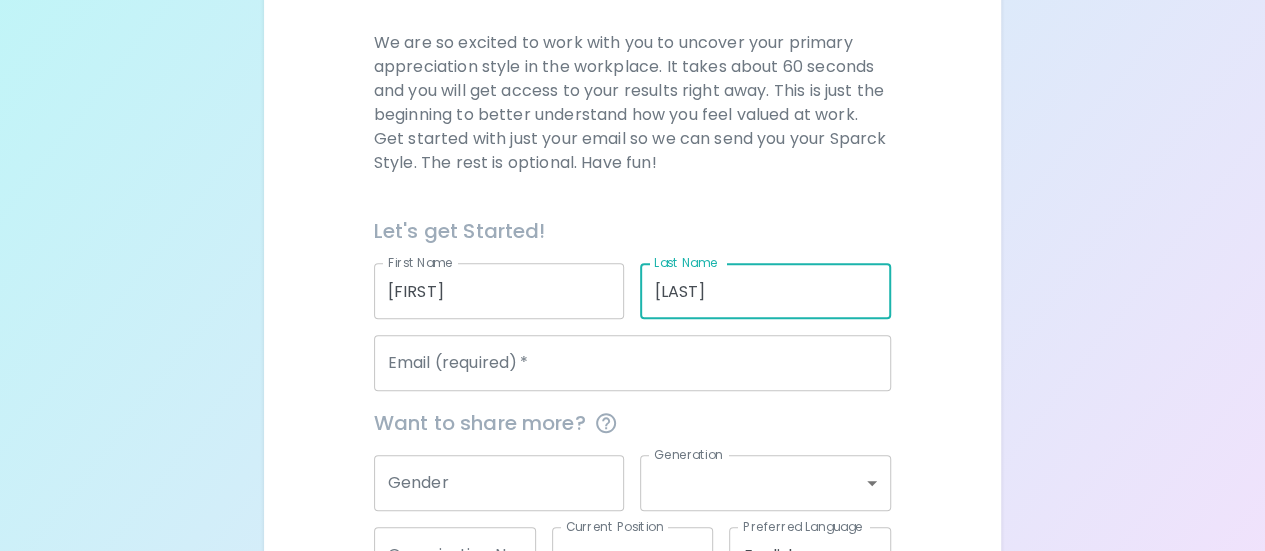 type on "[LAST]" 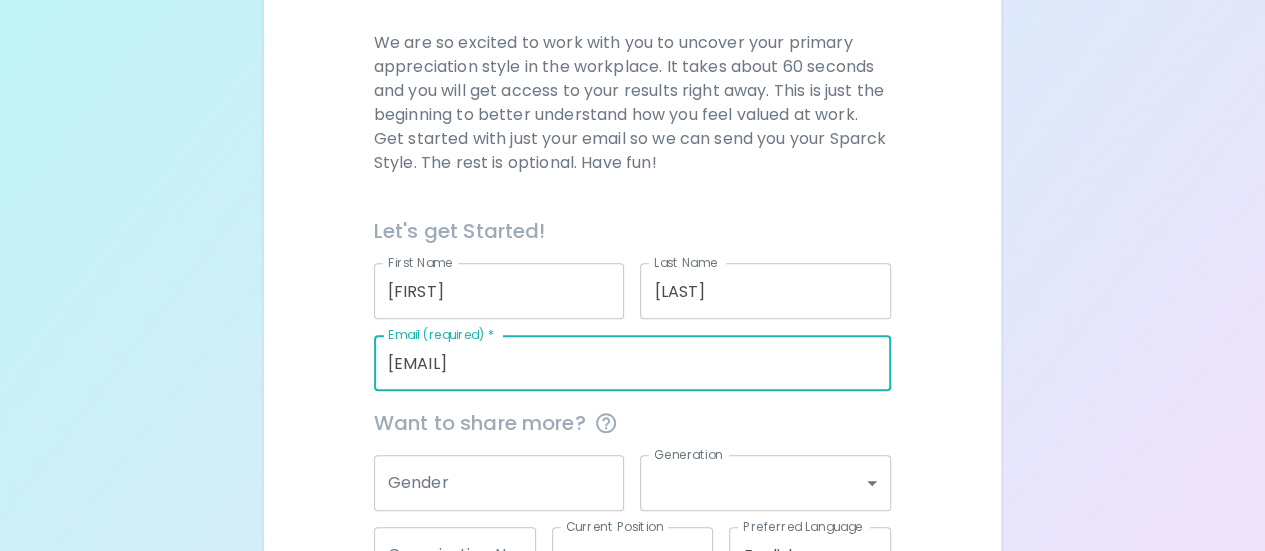 type on "[EMAIL]" 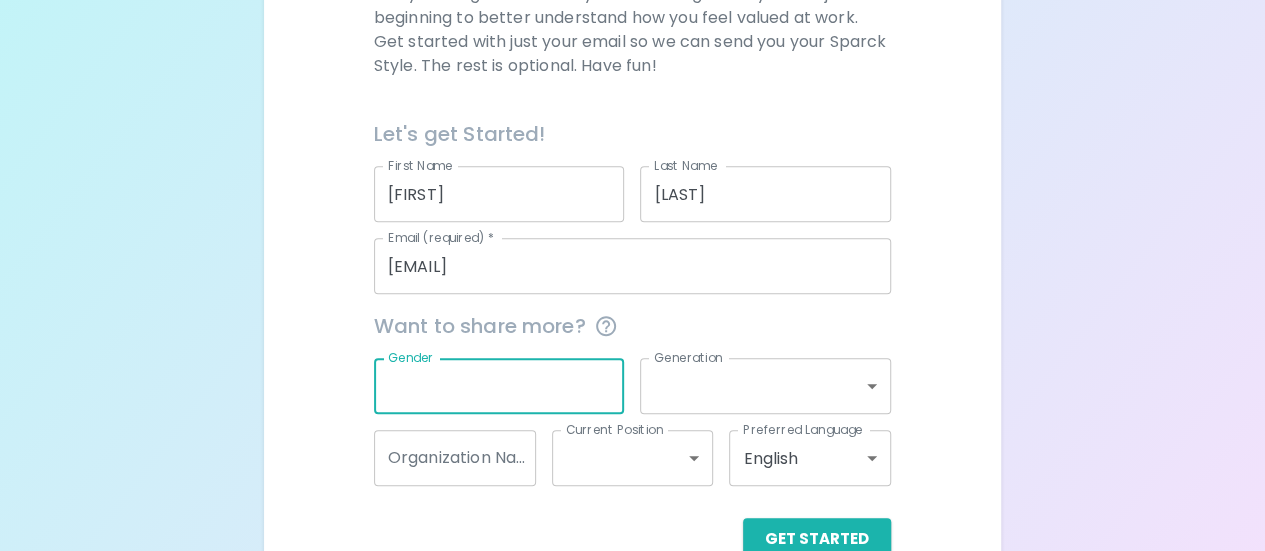 scroll, scrollTop: 378, scrollLeft: 0, axis: vertical 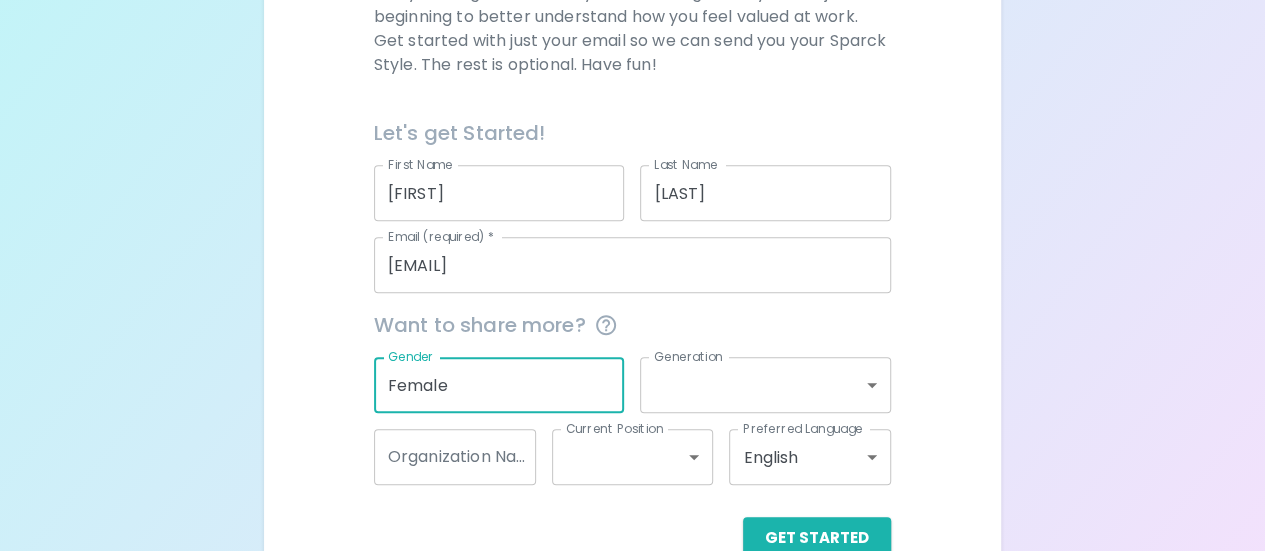 type on "Female" 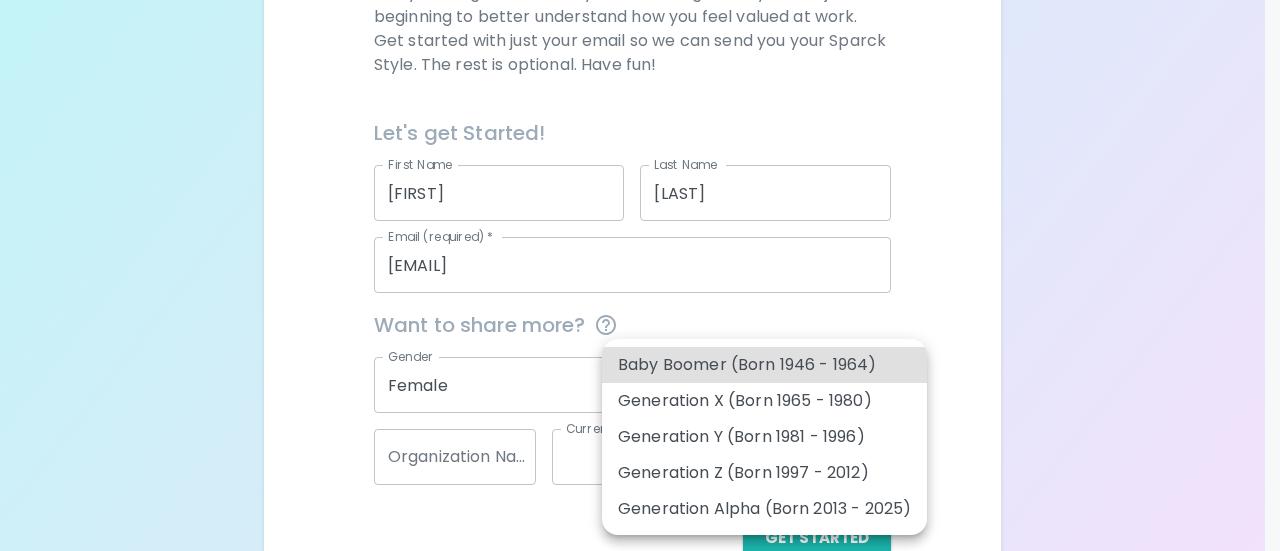 click on "First Name [FIRST] First Name Last Name [LAST] Last Name Email (required)   * [EMAIL] Email (required)   * Want to share more? Gender Female Gender Generation ​ Generation Organization Name Organization Name Current Position ​ Current Position Preferred Language English en Preferred Language Get Started   English Español العربية‏ Português Baby Boomer (Born 1946 - 1964) Generation X (Born 1965 - 1980) Generation Y (Born 1981 - 1996) Generation Z (Born 1997 - 2012) Generation Alpha (Born 2013 - 2025)" at bounding box center (640, 110) 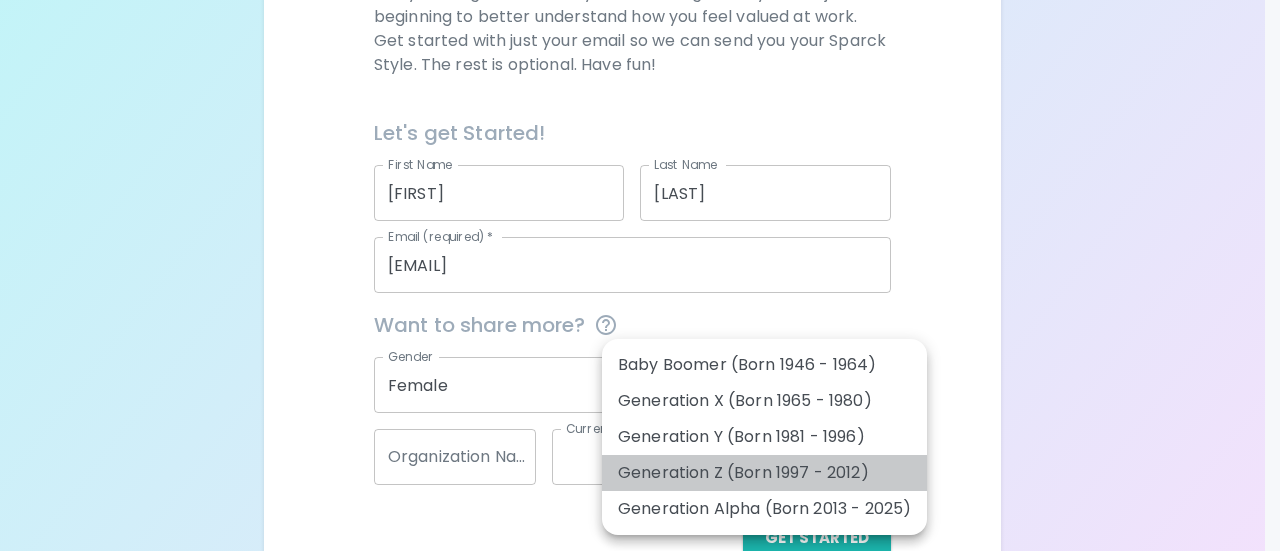 click on "Generation Z (Born 1997 - 2012)" at bounding box center [764, 473] 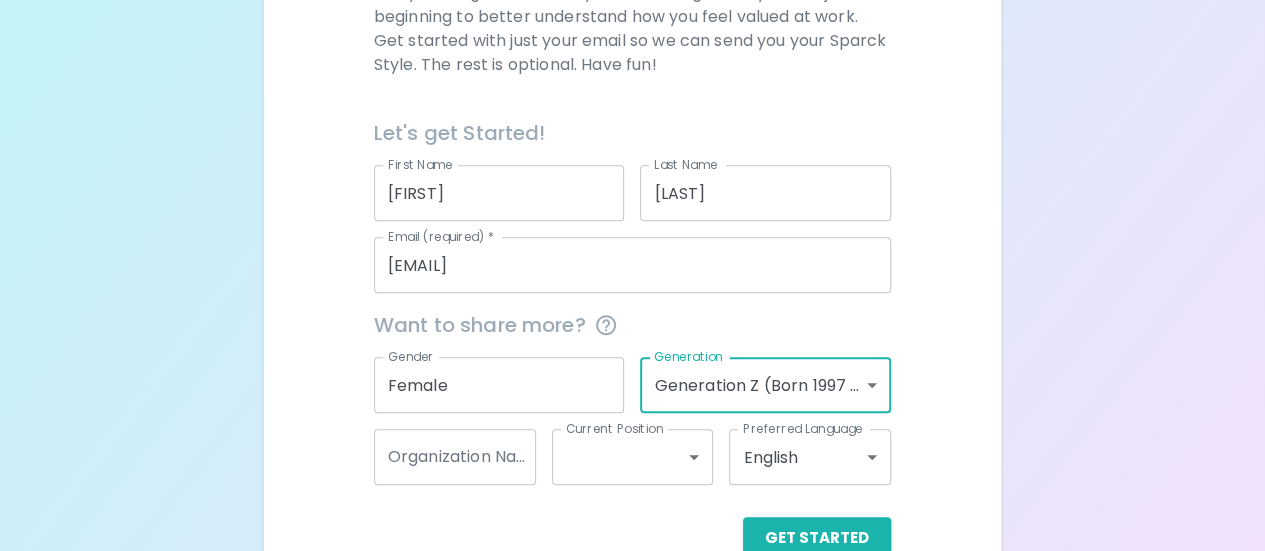 scroll, scrollTop: 425, scrollLeft: 0, axis: vertical 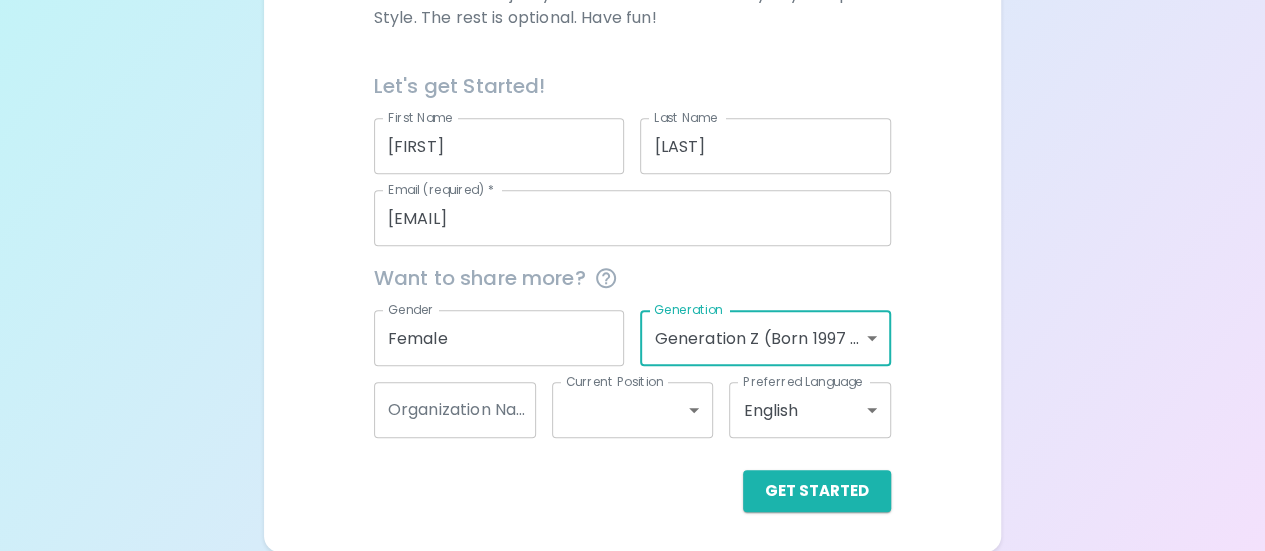 click on "Organization Name" at bounding box center [455, 410] 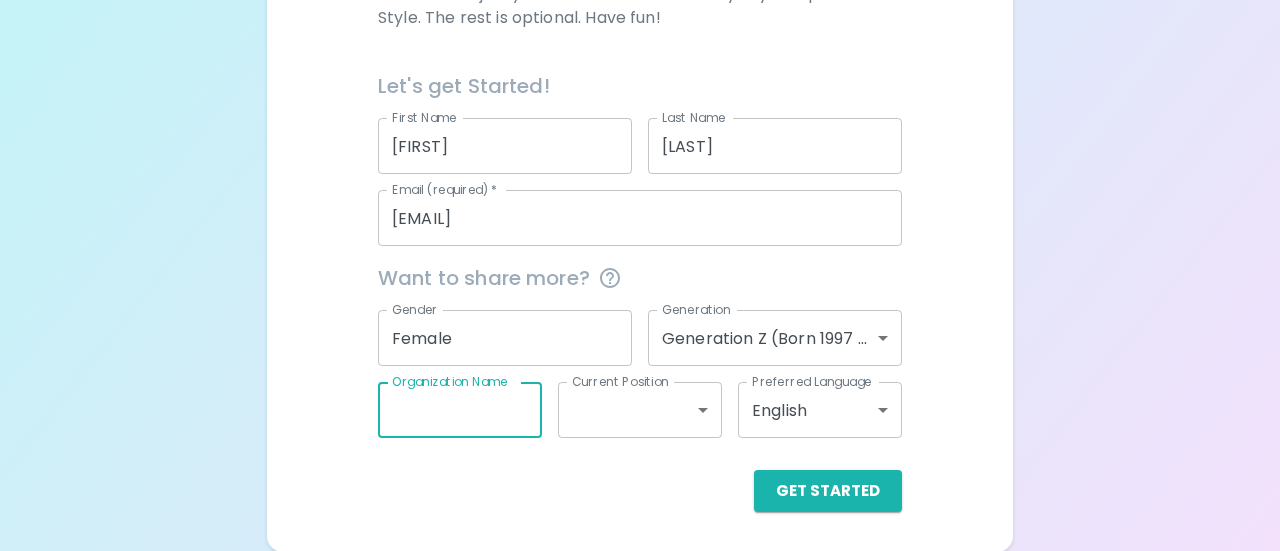 click on "First Name [FIRST] First Name Last Name [LAST] Last Name Email (required)   * [EMAIL] Email (required)   * Want to share more? Gender Female Gender Generation Generation Z (Born 1997 - 2012) generation_z Generation Organization Name Organization Name Current Position ​ Current Position Preferred Language English en Preferred Language Get Started   English Español العربية‏ Português" at bounding box center [640, 63] 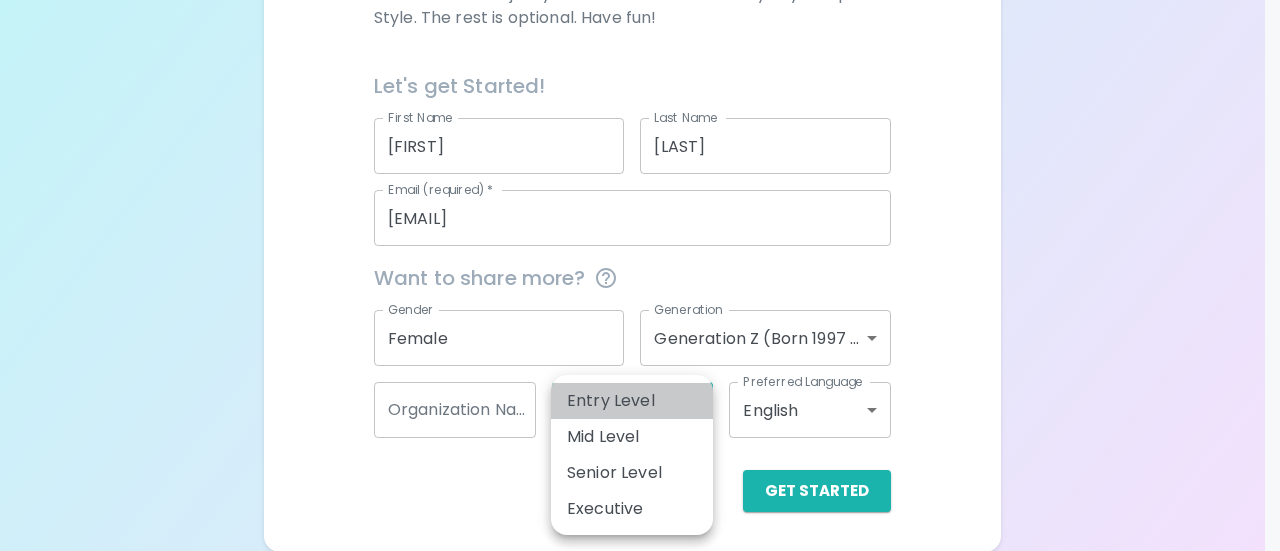 click on "Entry Level" at bounding box center [632, 401] 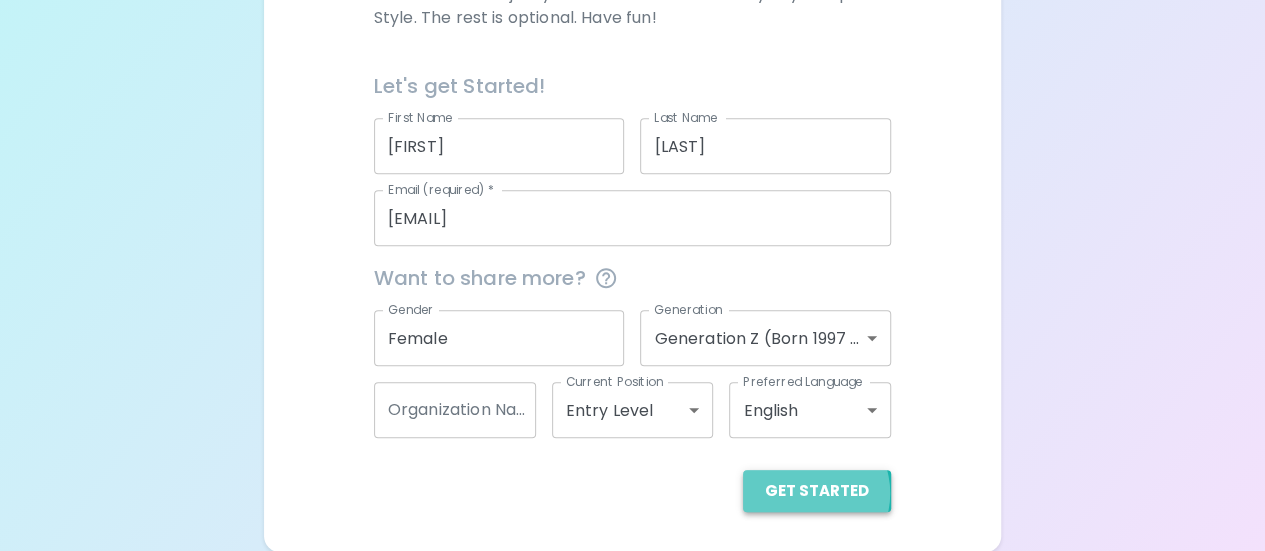click on "Get Started" at bounding box center [817, 491] 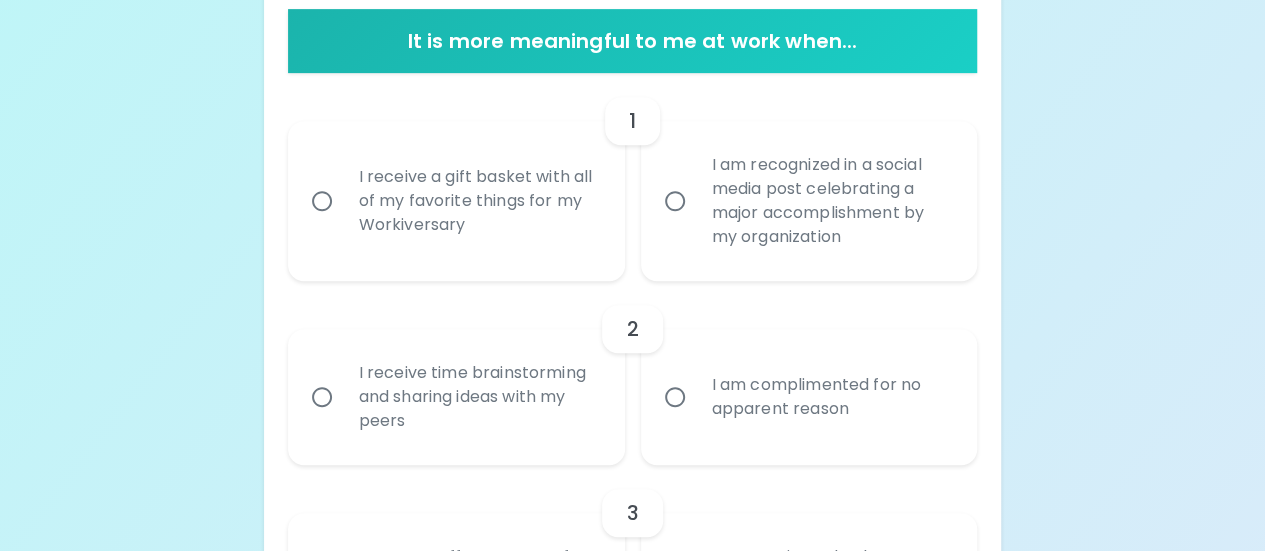 scroll, scrollTop: 398, scrollLeft: 0, axis: vertical 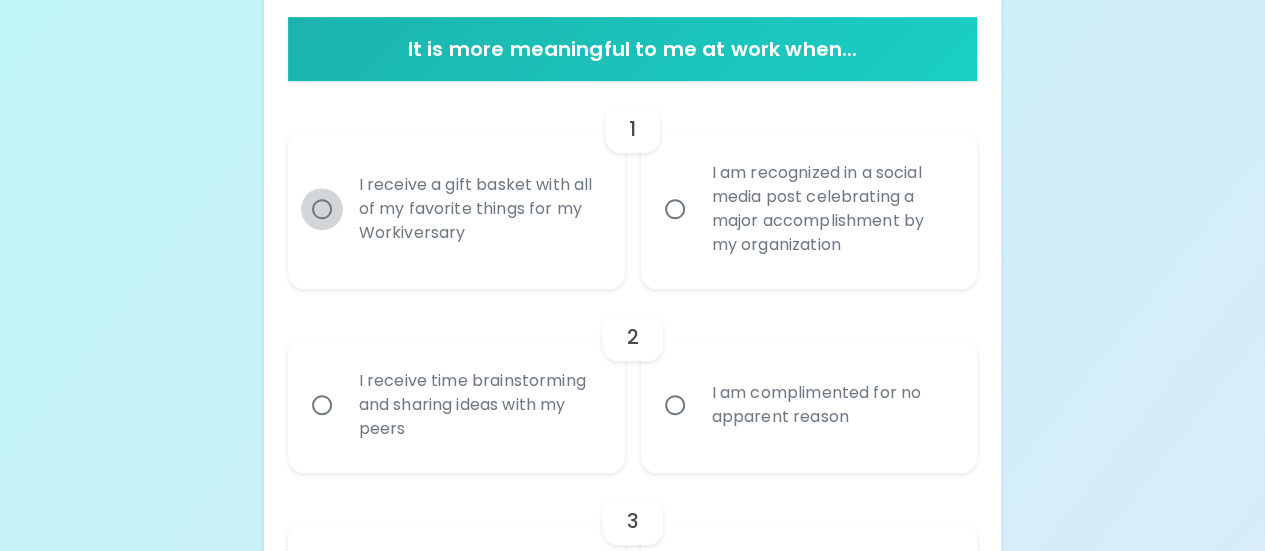 click on "I receive a gift basket with all of my favorite things for my Workiversary" at bounding box center [322, 209] 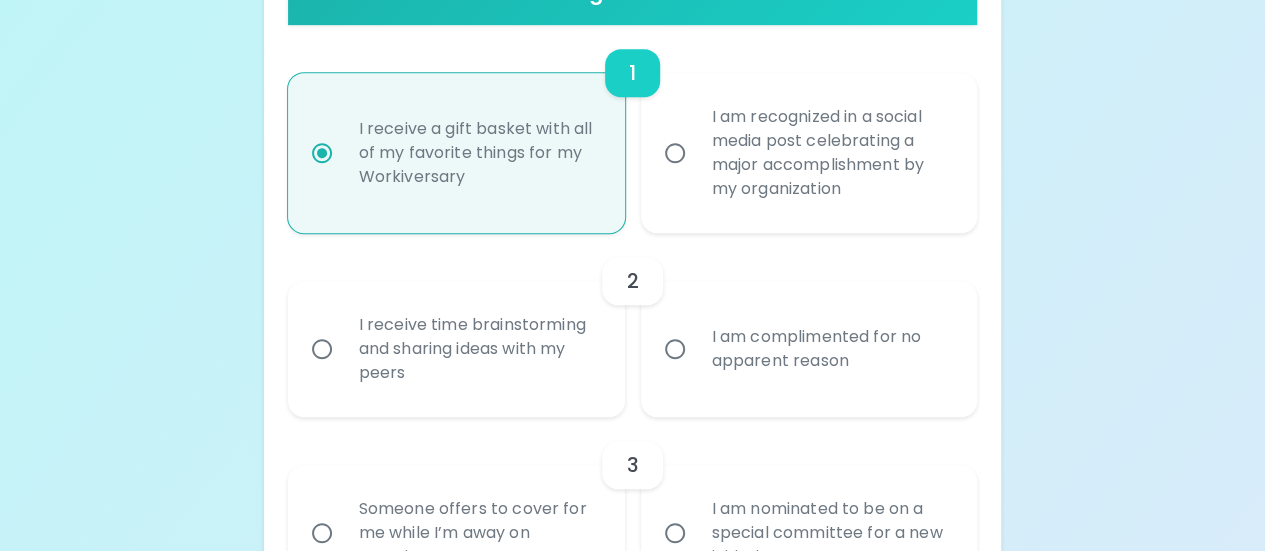 scroll, scrollTop: 454, scrollLeft: 0, axis: vertical 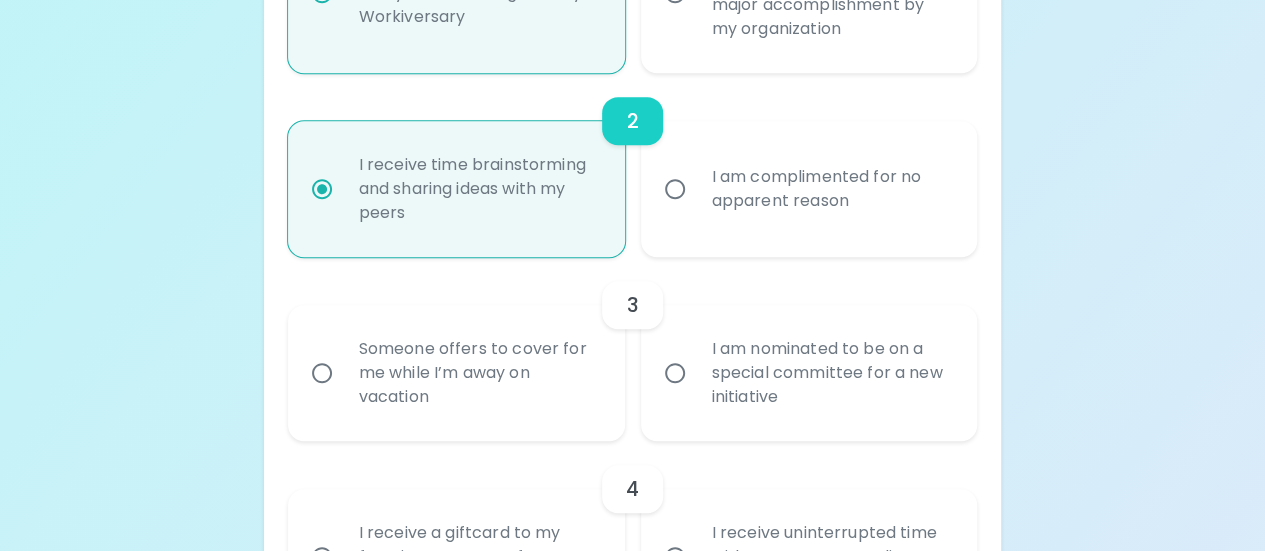 radio on "true" 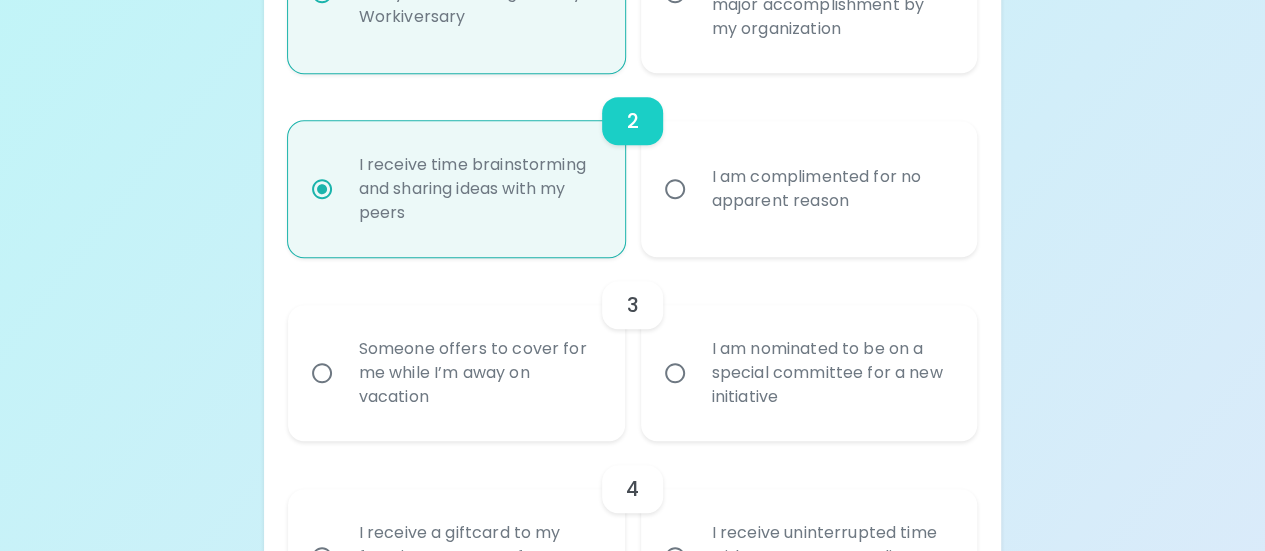 radio on "false" 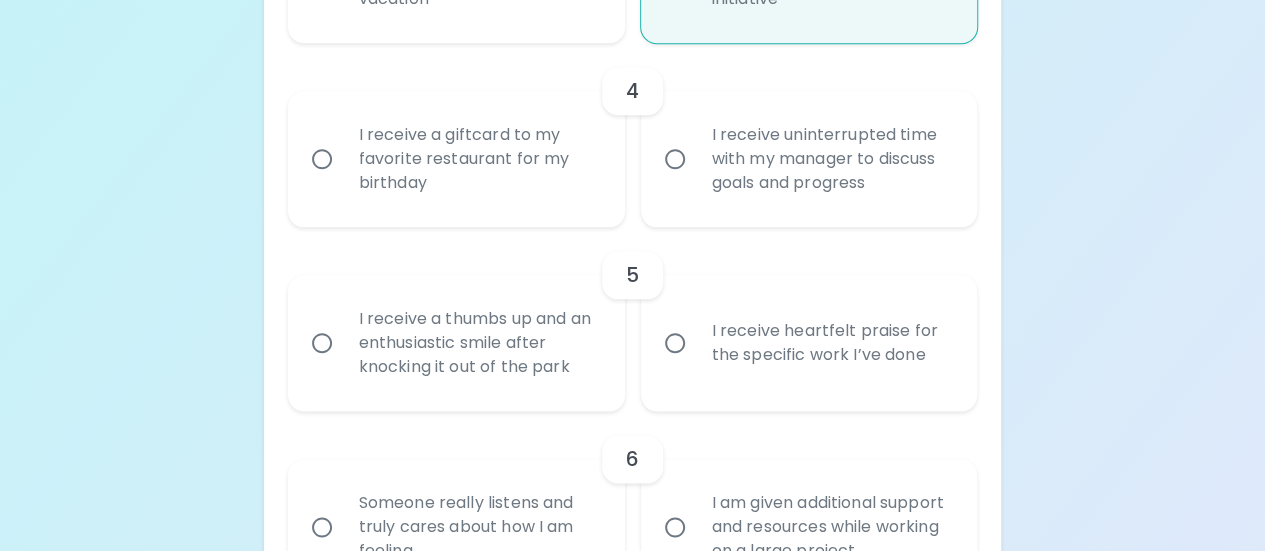 scroll, scrollTop: 1010, scrollLeft: 0, axis: vertical 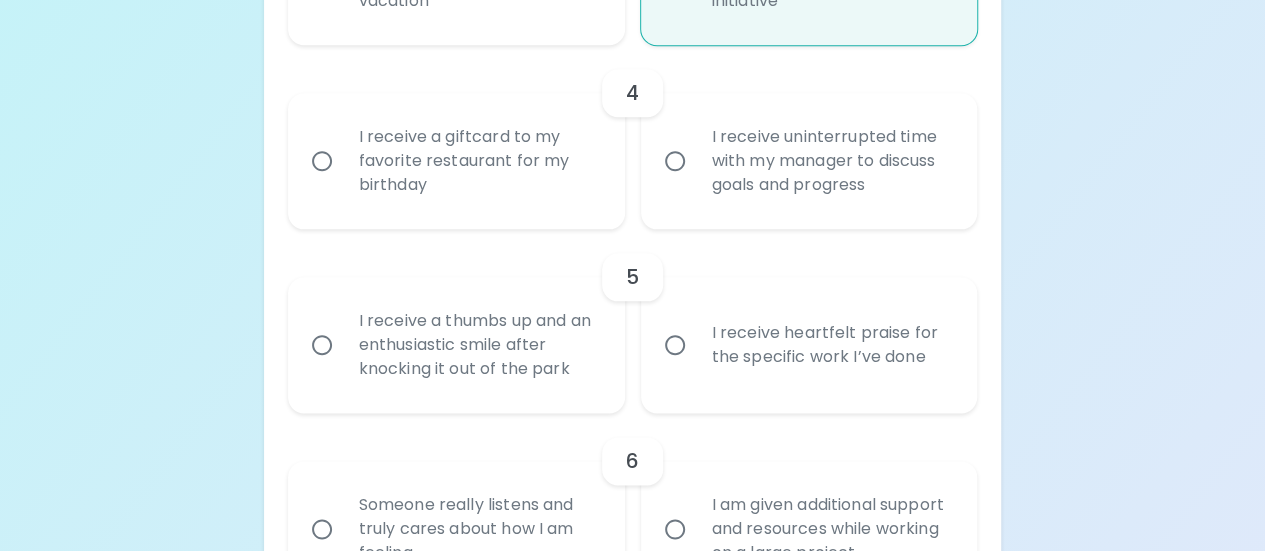click on "I receive a giftcard to my favorite restaurant for my birthday" at bounding box center [478, 161] 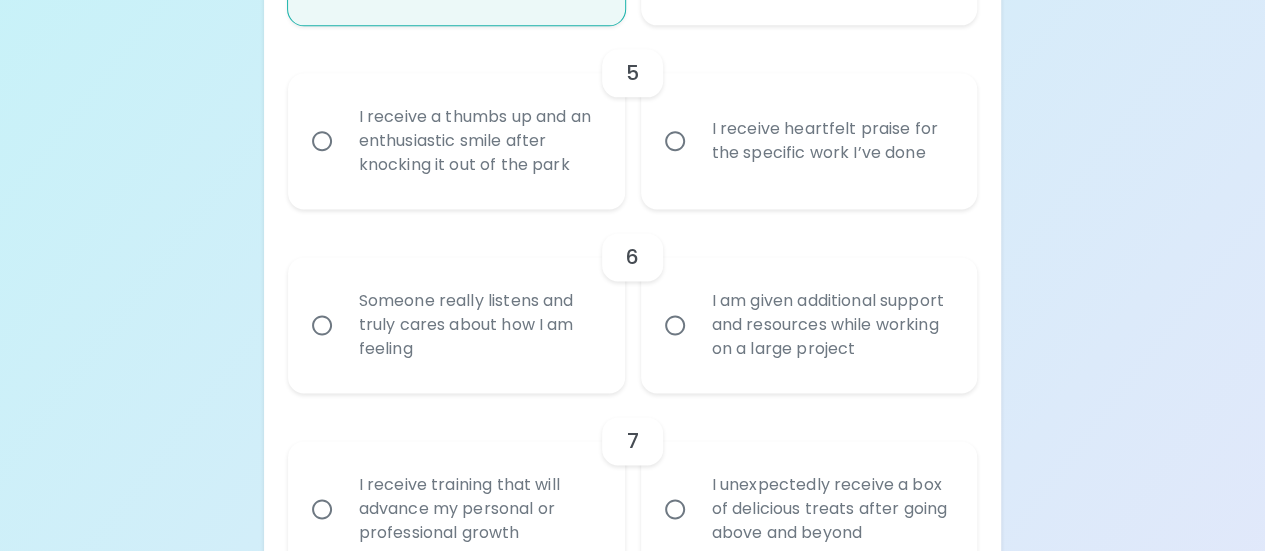 scroll, scrollTop: 1219, scrollLeft: 0, axis: vertical 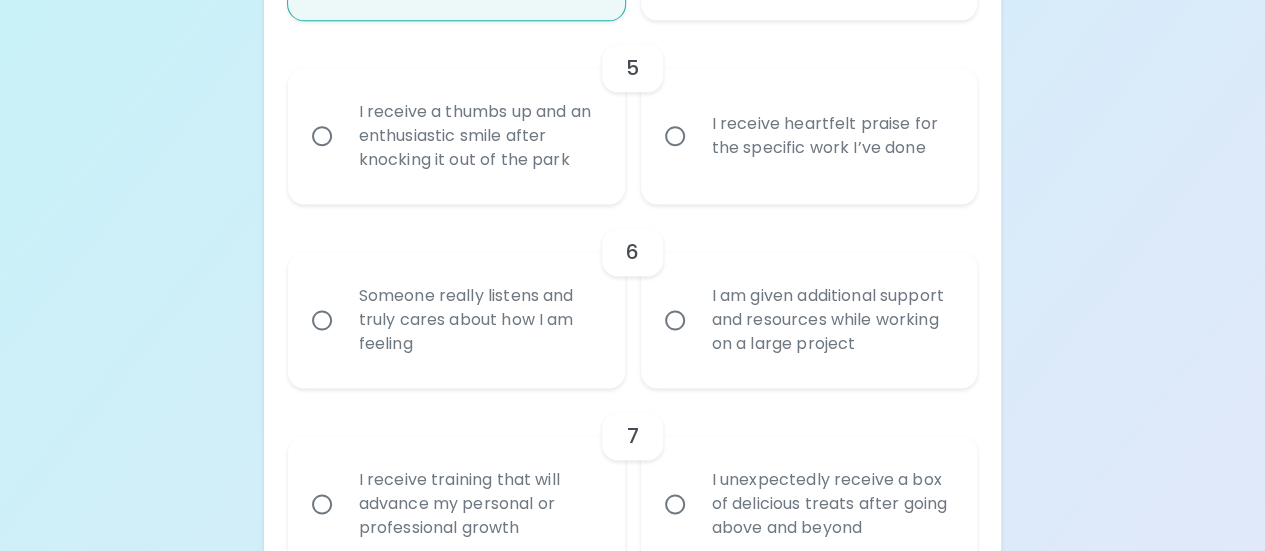 click on "I receive heartfelt praise for the specific work I’ve done" at bounding box center [831, 136] 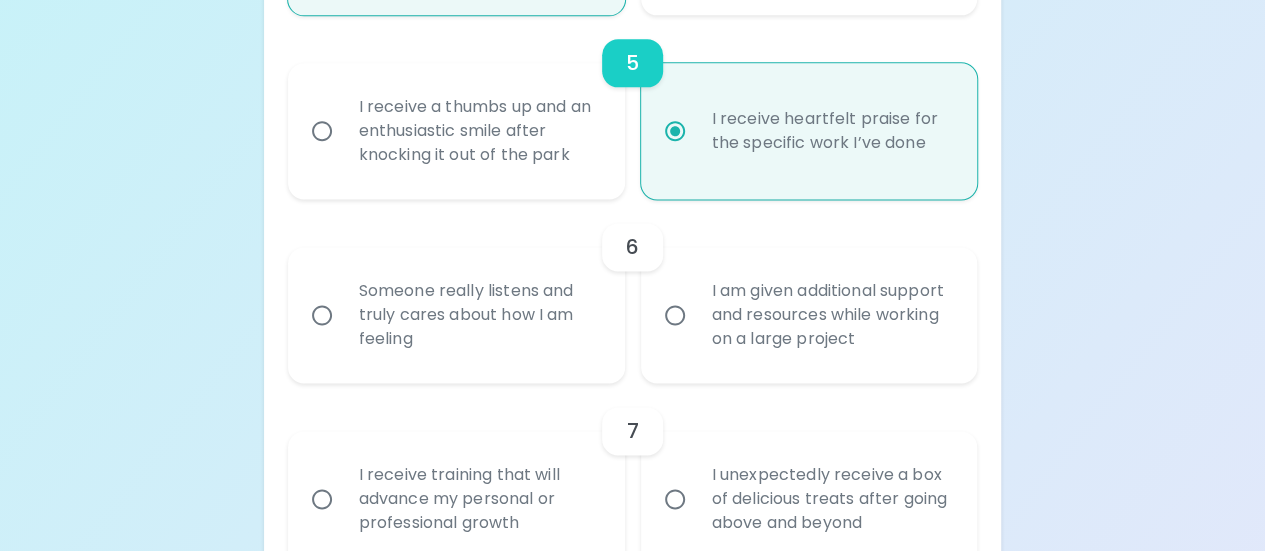 scroll, scrollTop: 1379, scrollLeft: 0, axis: vertical 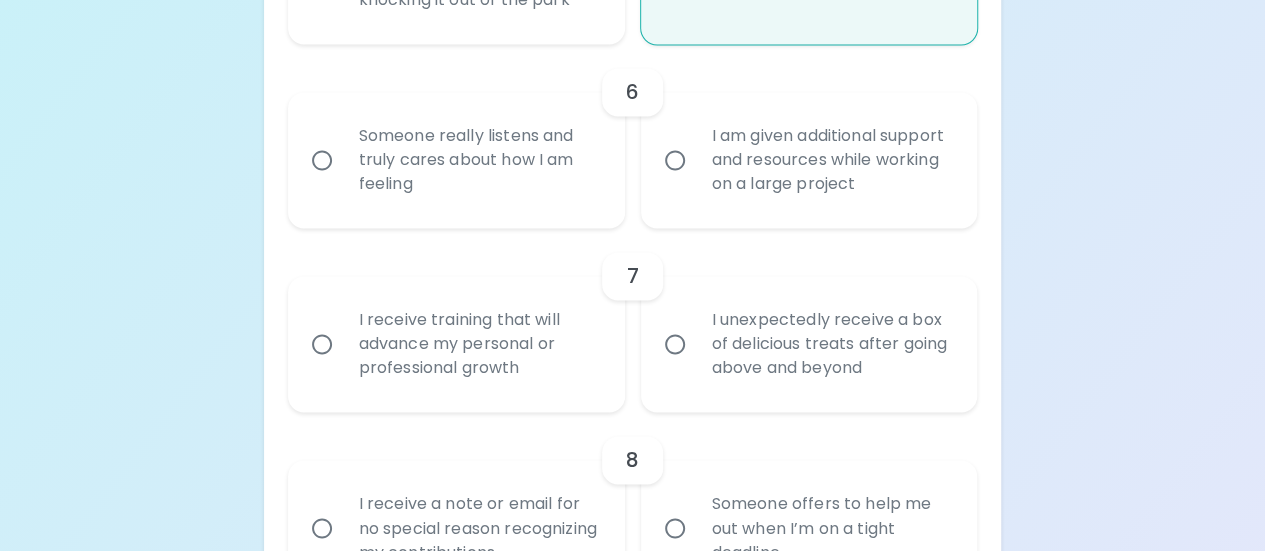 click on "Someone really listens and truly cares about how I am feeling" at bounding box center [478, 160] 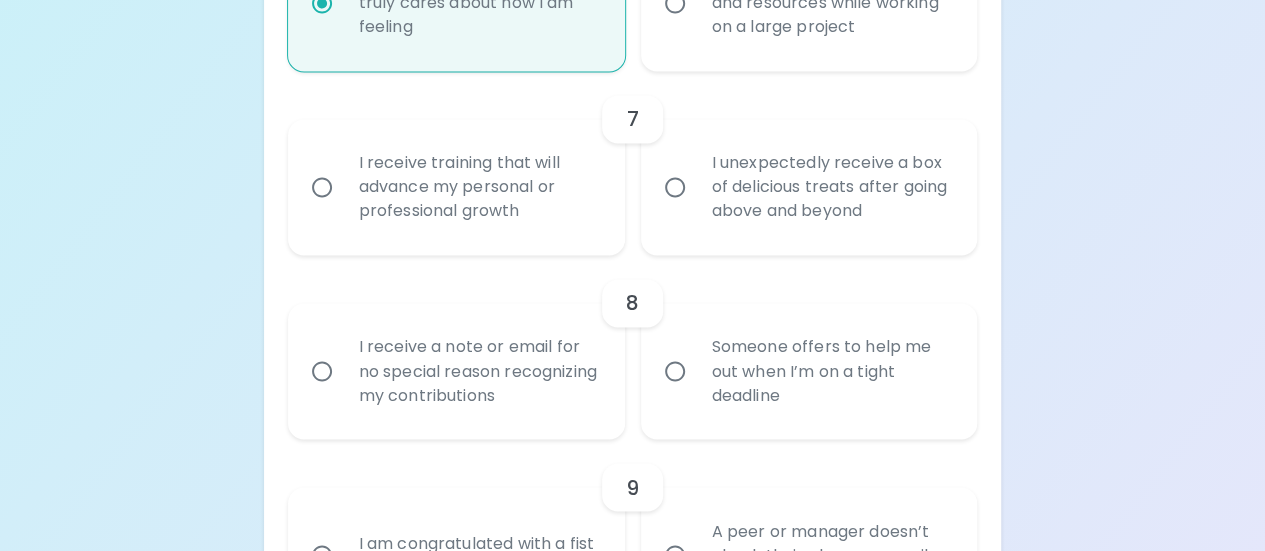 scroll, scrollTop: 1539, scrollLeft: 0, axis: vertical 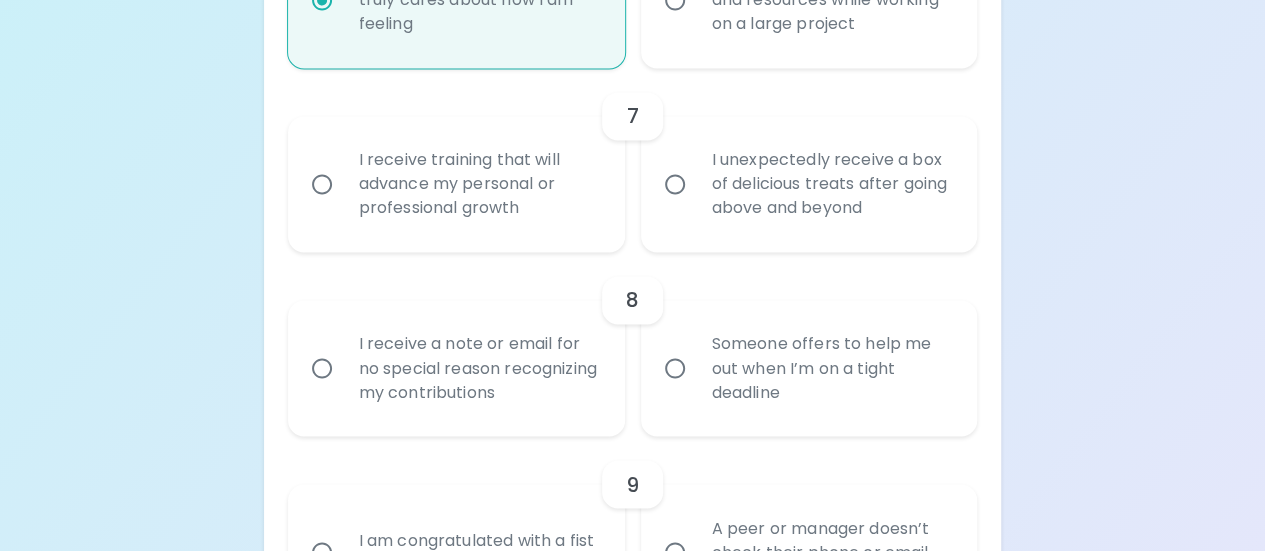 click on "I receive training that will advance my personal or professional growth" at bounding box center [478, 184] 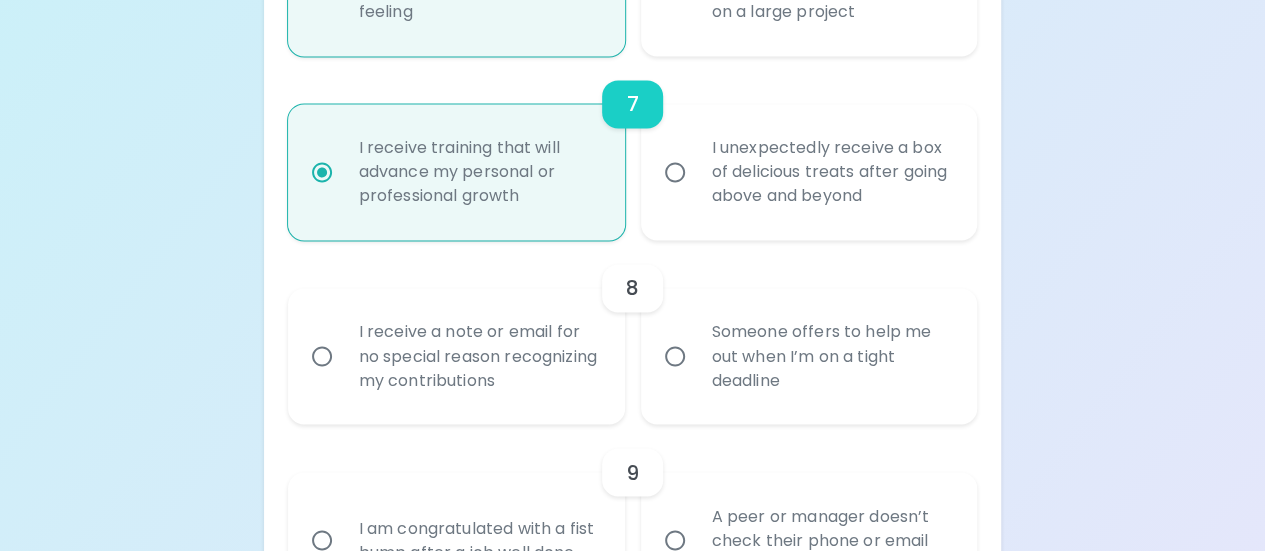 scroll, scrollTop: 1699, scrollLeft: 0, axis: vertical 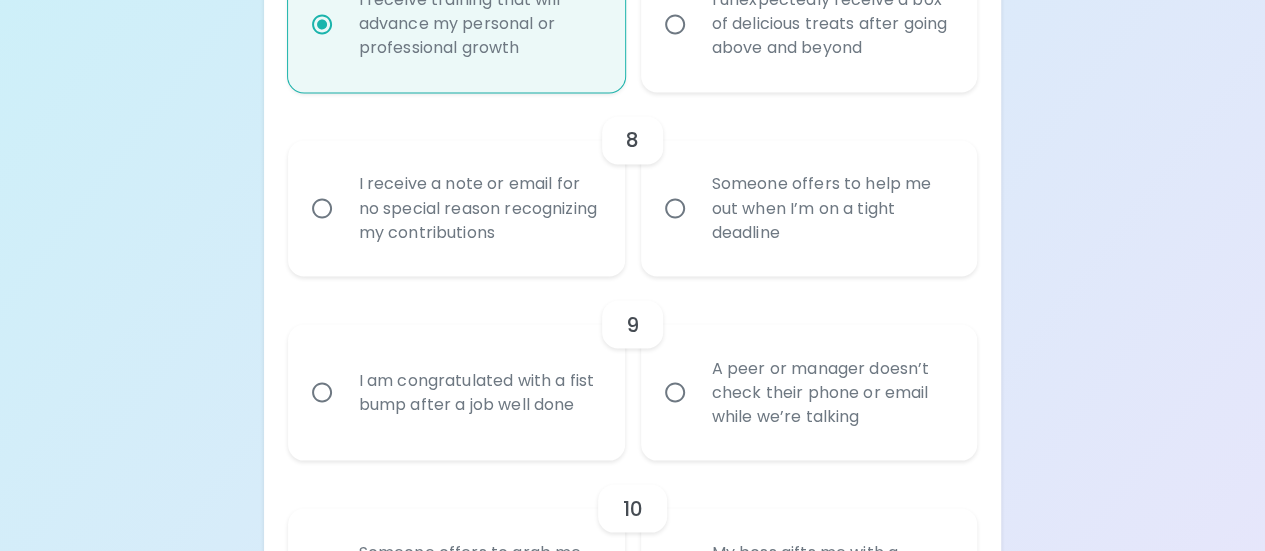 click on "Someone offers to help me out when I’m on a tight deadline" at bounding box center [831, 208] 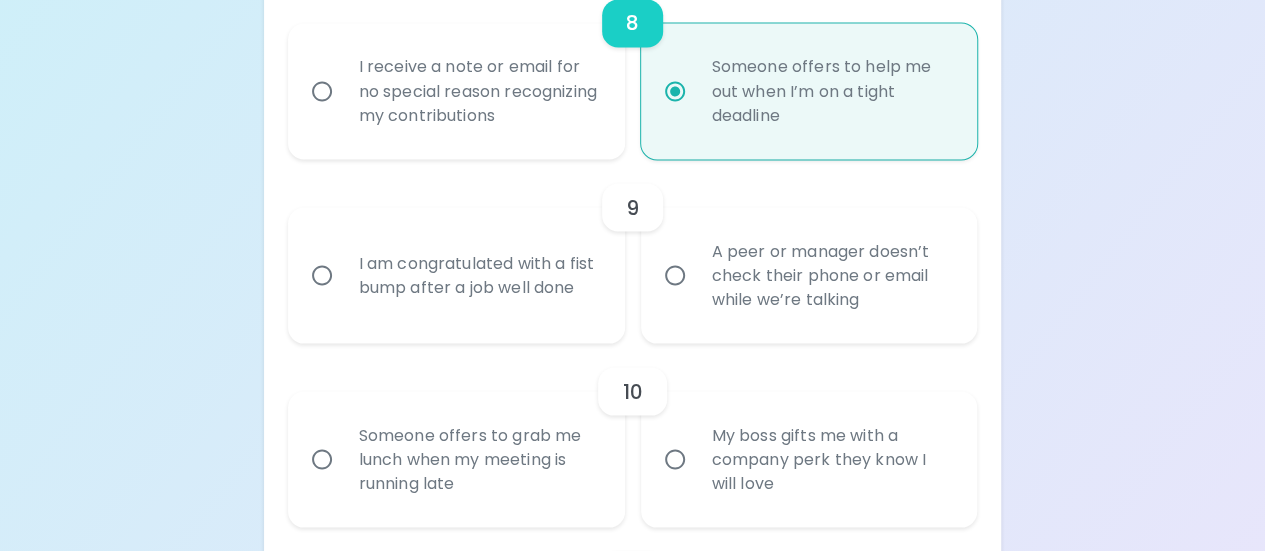 scroll, scrollTop: 1859, scrollLeft: 0, axis: vertical 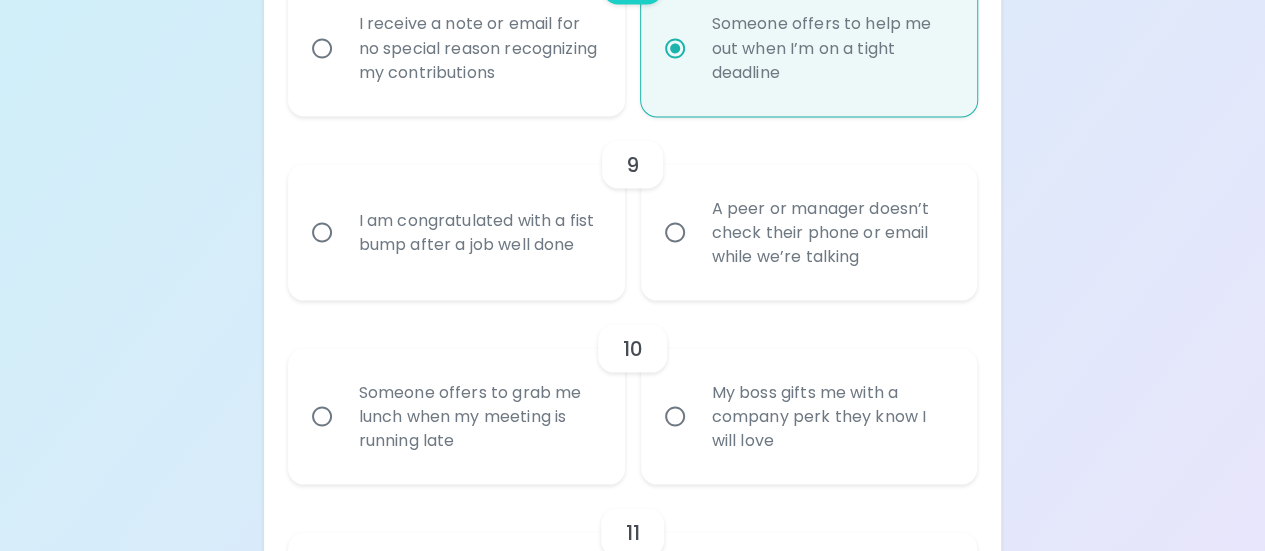 click on "I am congratulated with a fist bump after a job well done" at bounding box center [478, 232] 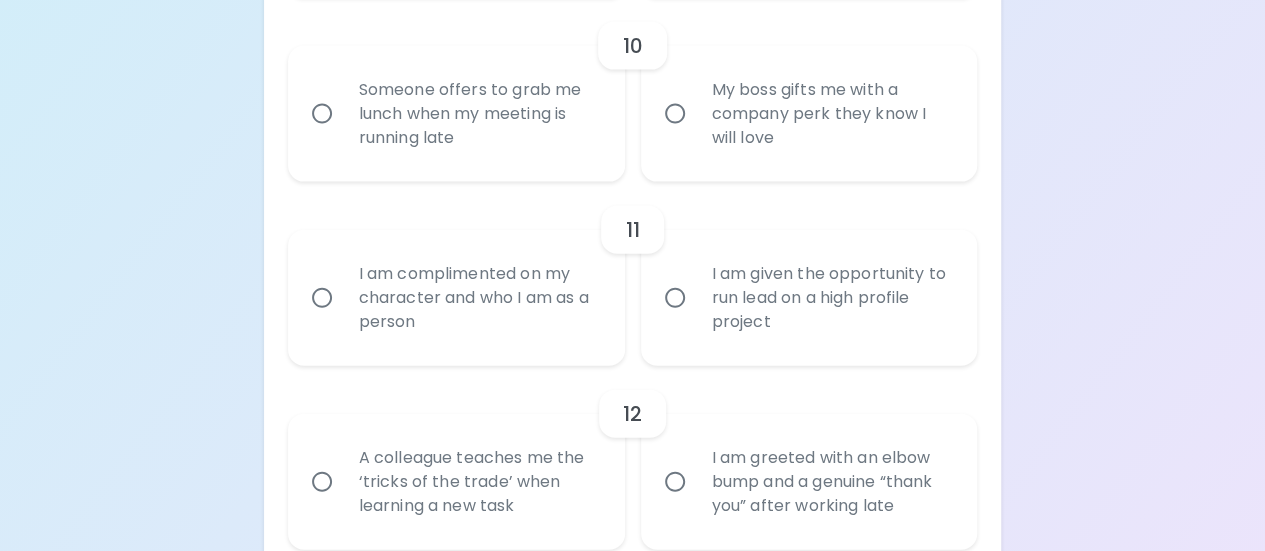 scroll, scrollTop: 2162, scrollLeft: 0, axis: vertical 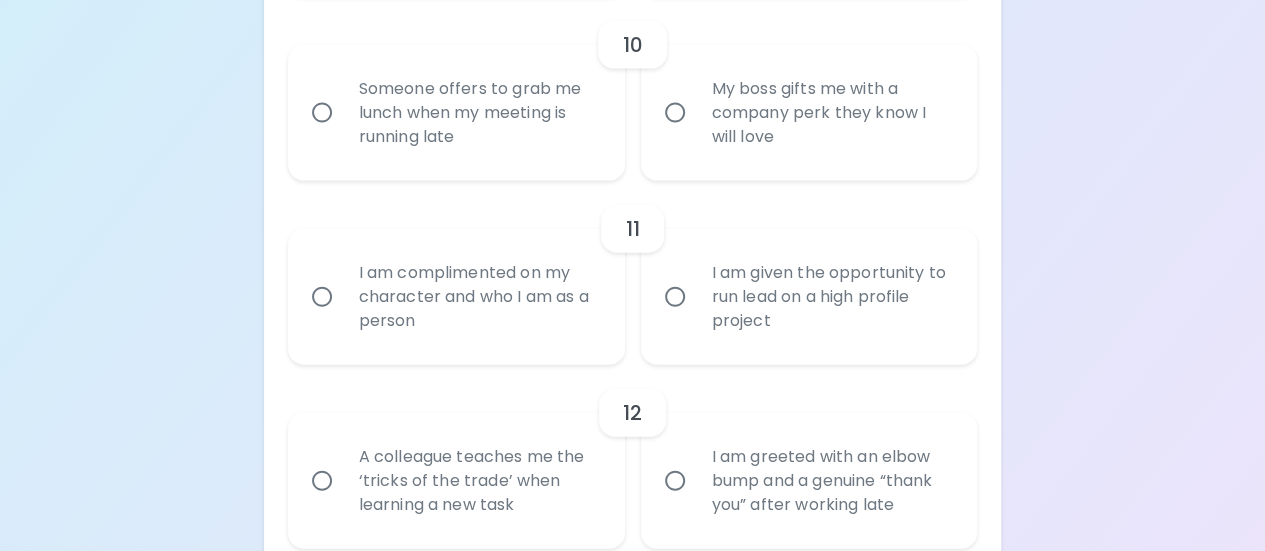 click on "Someone offers to grab me lunch when my meeting is running late" at bounding box center (478, 113) 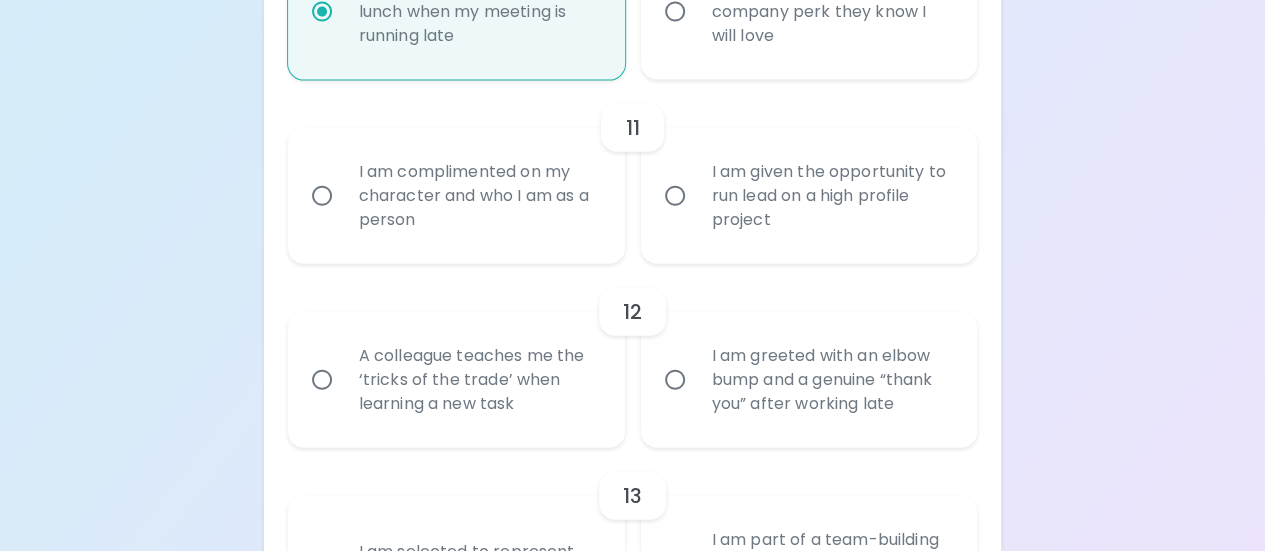 scroll, scrollTop: 2322, scrollLeft: 0, axis: vertical 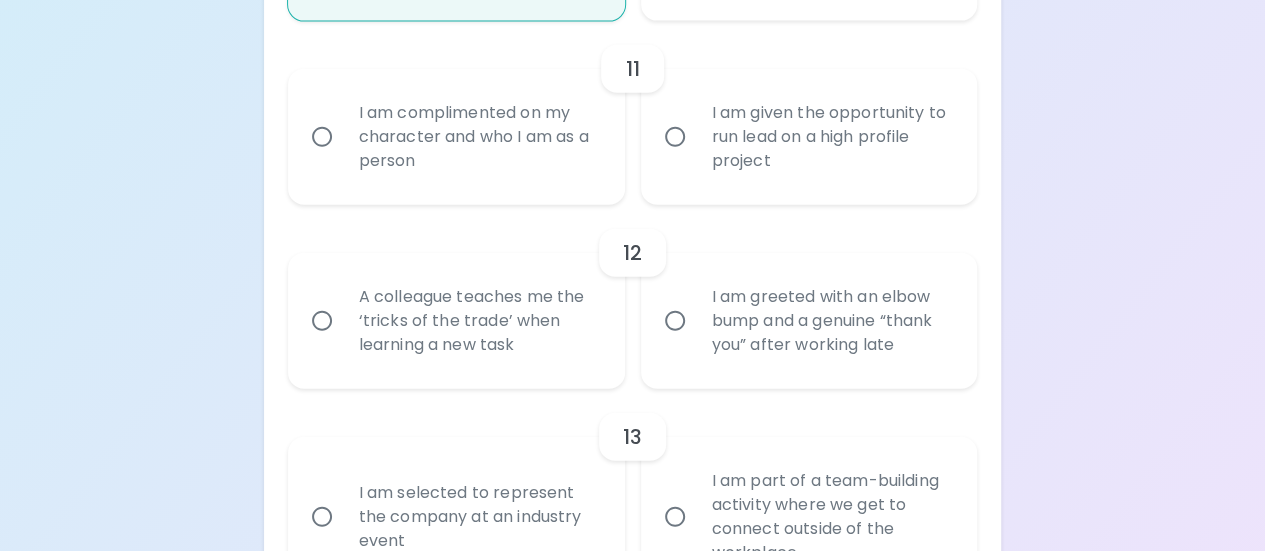 click on "I am complimented on my character and who I am as a person" at bounding box center (478, 137) 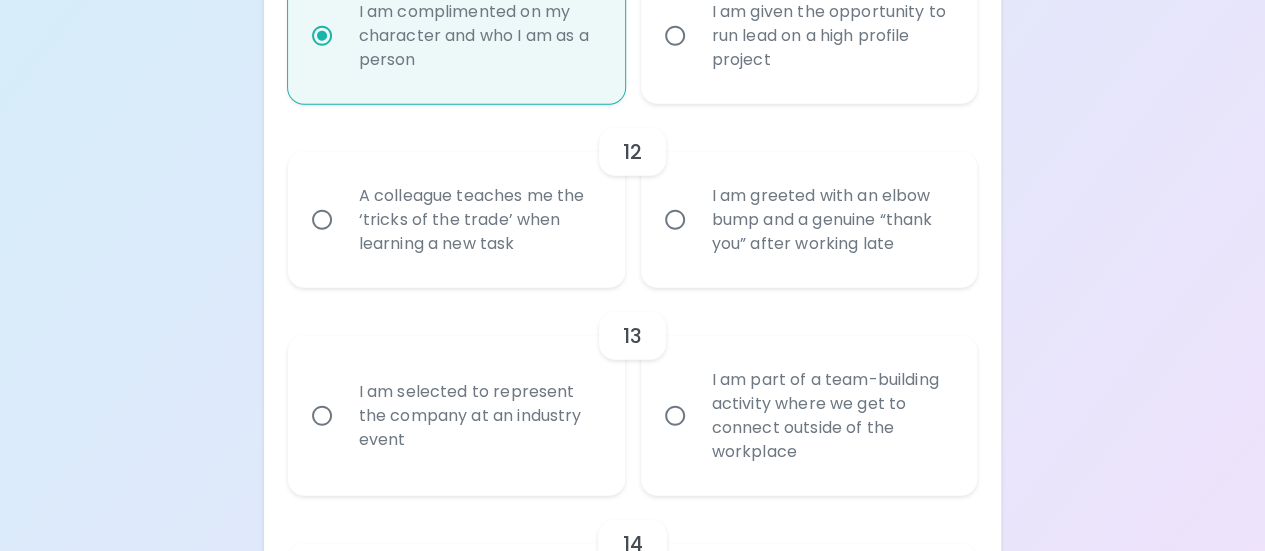 scroll, scrollTop: 2482, scrollLeft: 0, axis: vertical 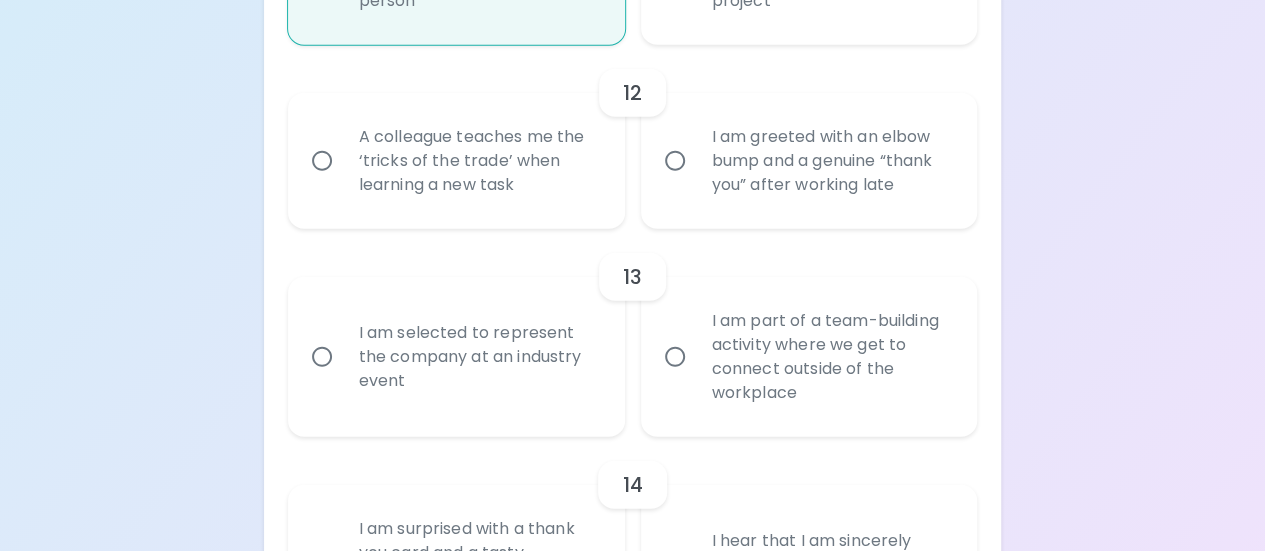 click on "A colleague teaches me the ‘tricks of the trade’ when learning a new task" at bounding box center (478, 161) 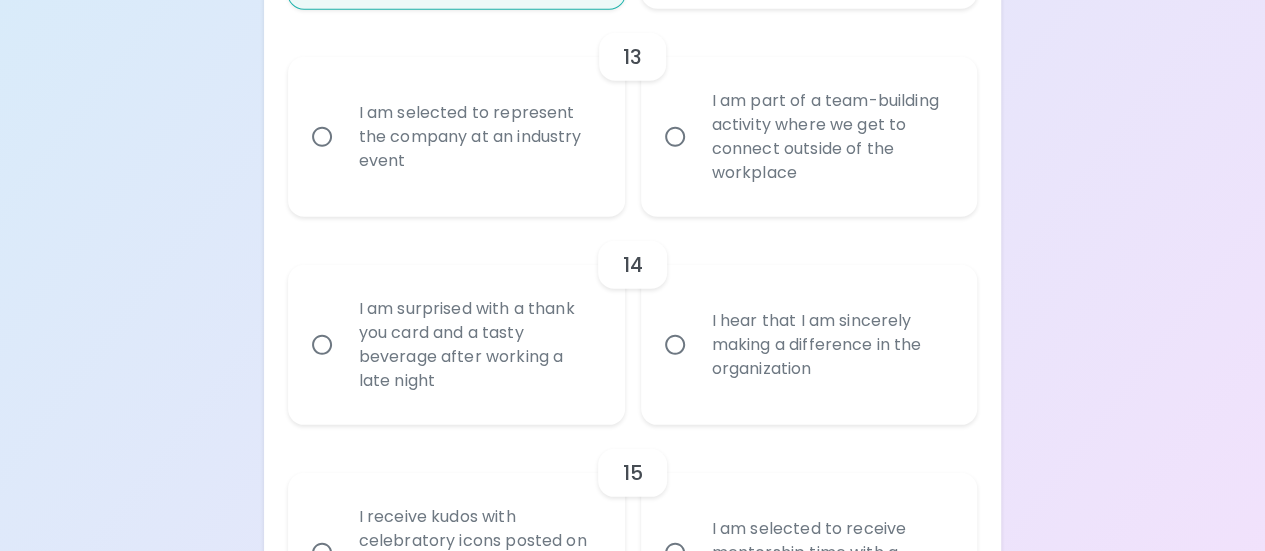 scroll, scrollTop: 2702, scrollLeft: 0, axis: vertical 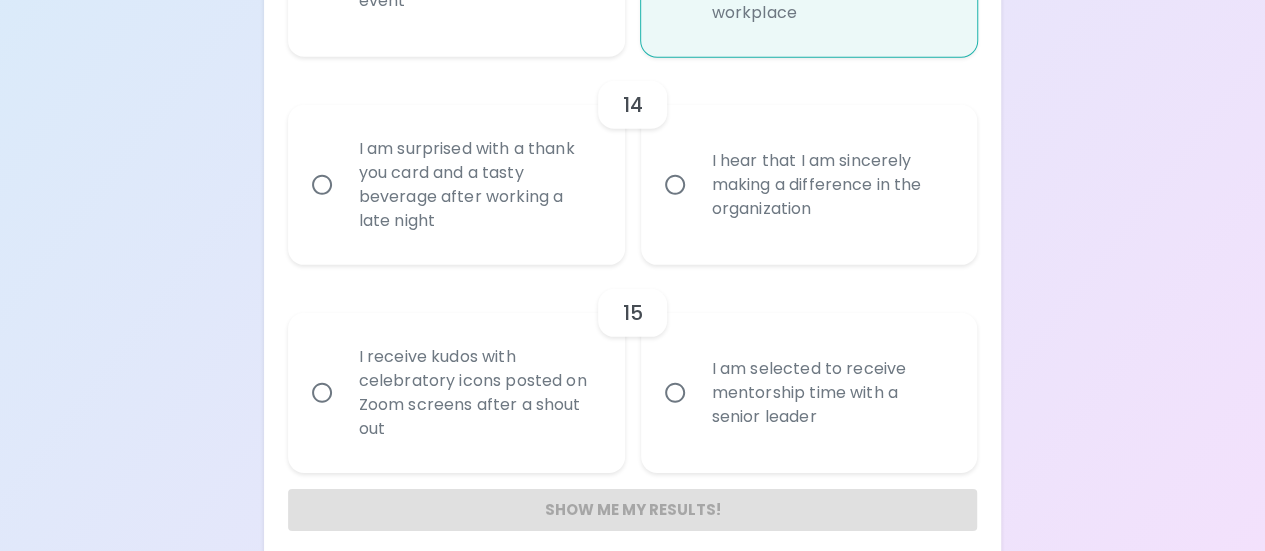 click on "Uncover Your Sparck Appreciation Style This quick quiz will help you determine your primary appreciation style in the workplace. Don’t overthink it, pick the option that fits you best. Let the fun begin! It is more meaningful to me at work when... 1 I receive a gift basket with all of my favorite things for my Workiversary I am recognized in a social media post celebrating a major accomplishment by my organization 2 I receive time brainstorming and sharing ideas with my peers  I am complimented for no apparent reason 3 Someone offers to cover for me while I’m away on vacation I am nominated to be on a special committee for a new initiative 4 I receive a giftcard to my favorite restaurant for my birthday I receive uninterrupted time with my manager to discuss goals and progress 5 I receive a thumbs up and an enthusiastic smile after knocking it out of the park I receive heartfelt praise for the specific work I’ve done 6 Someone really listens and truly cares about how I am feeling 7 8 9 10 11 12 13 14 15" at bounding box center [632, -1146] 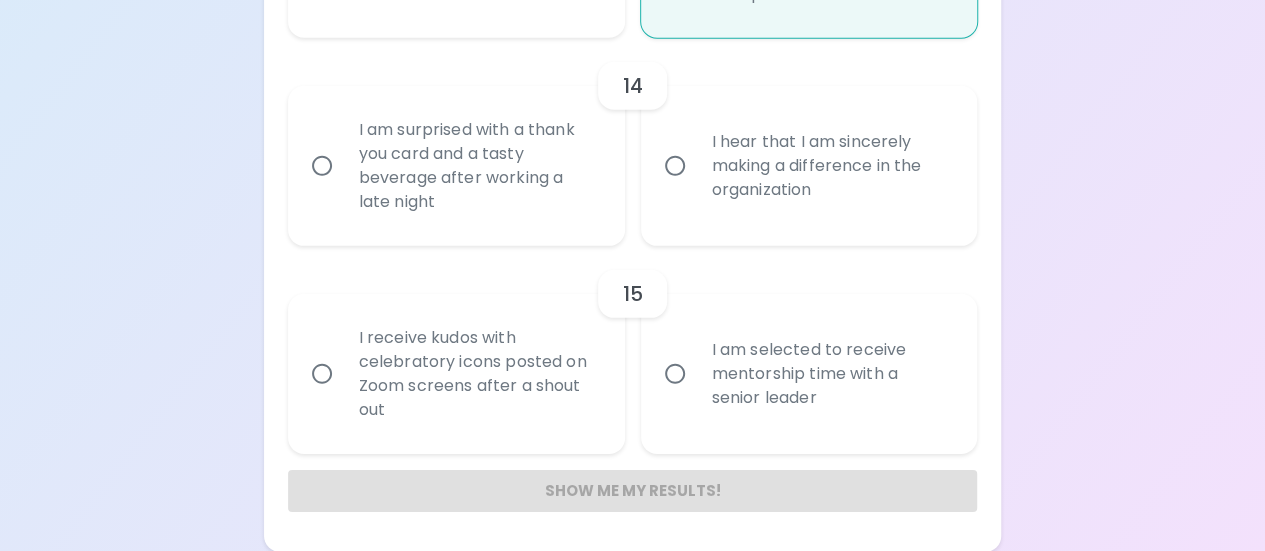 click on "I hear that I am sincerely making a difference in the organization" at bounding box center (831, 166) 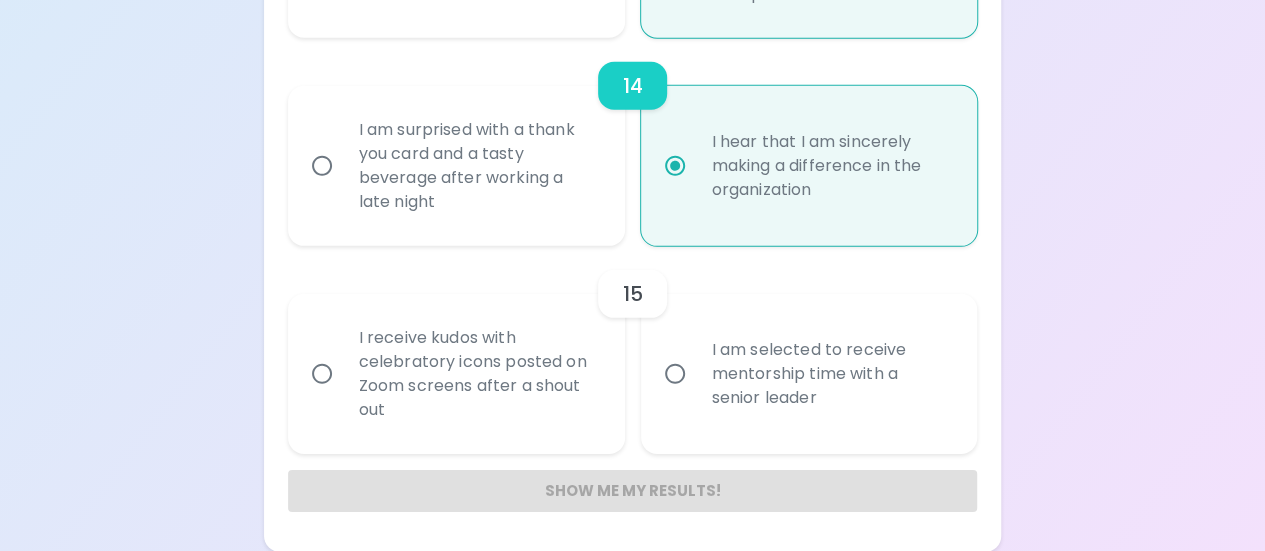 click on "I am selected to receive mentorship time with a senior leader" at bounding box center (831, 374) 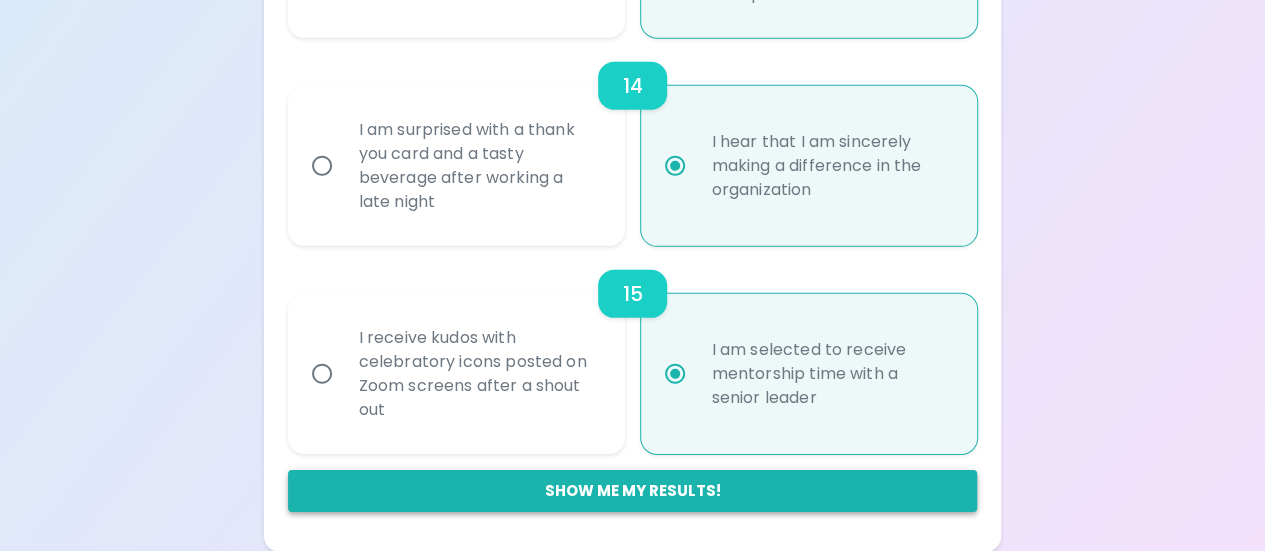 click on "Show me my results!" at bounding box center [633, 491] 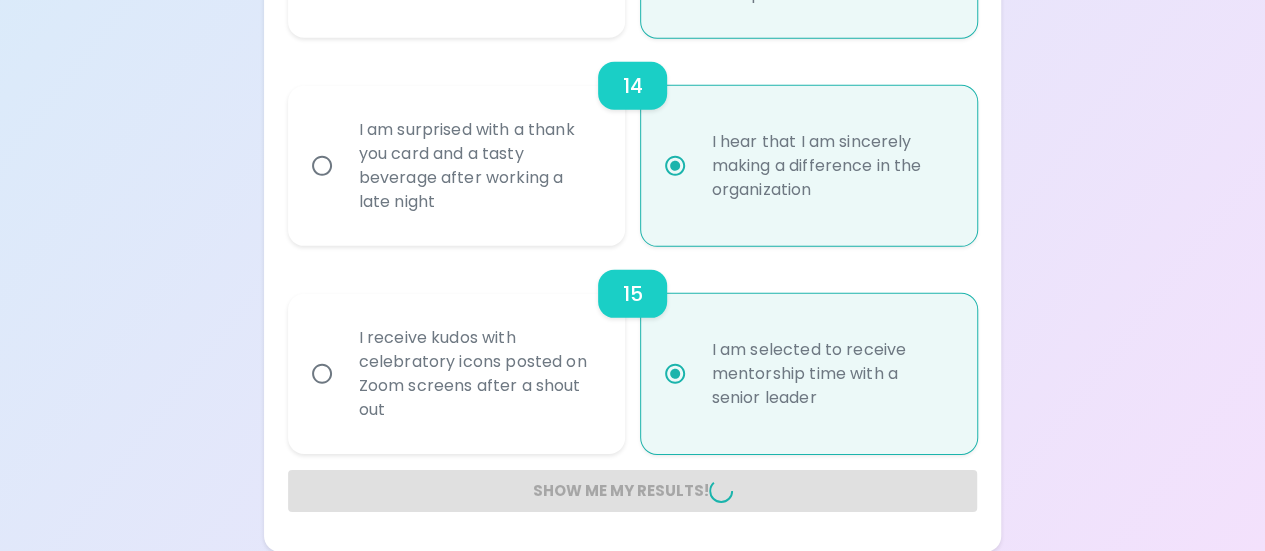 radio on "false" 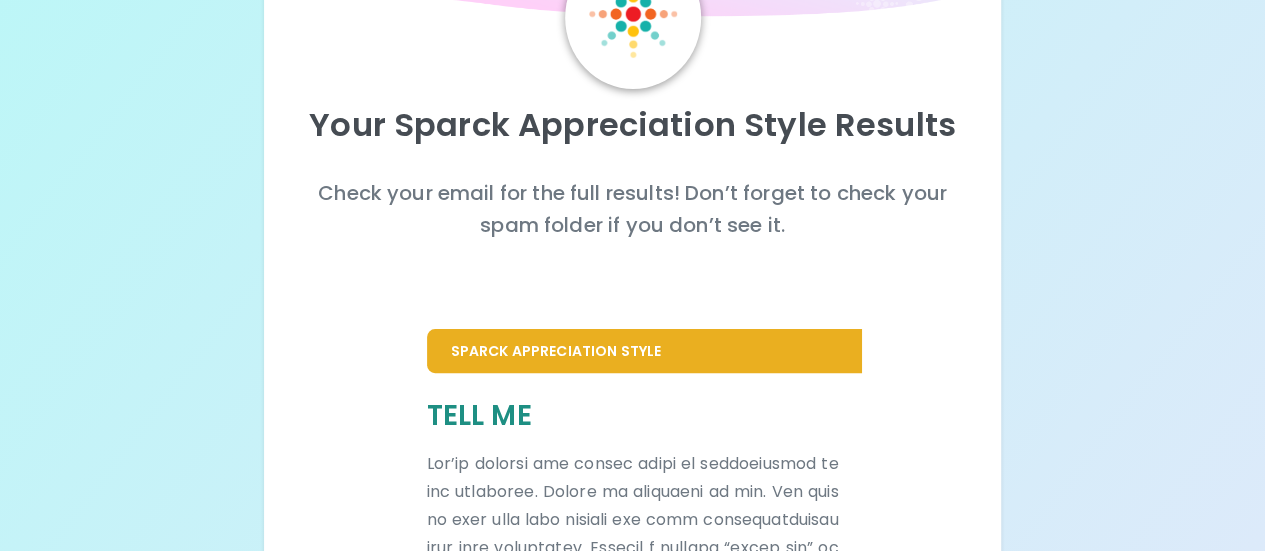 scroll, scrollTop: 0, scrollLeft: 0, axis: both 